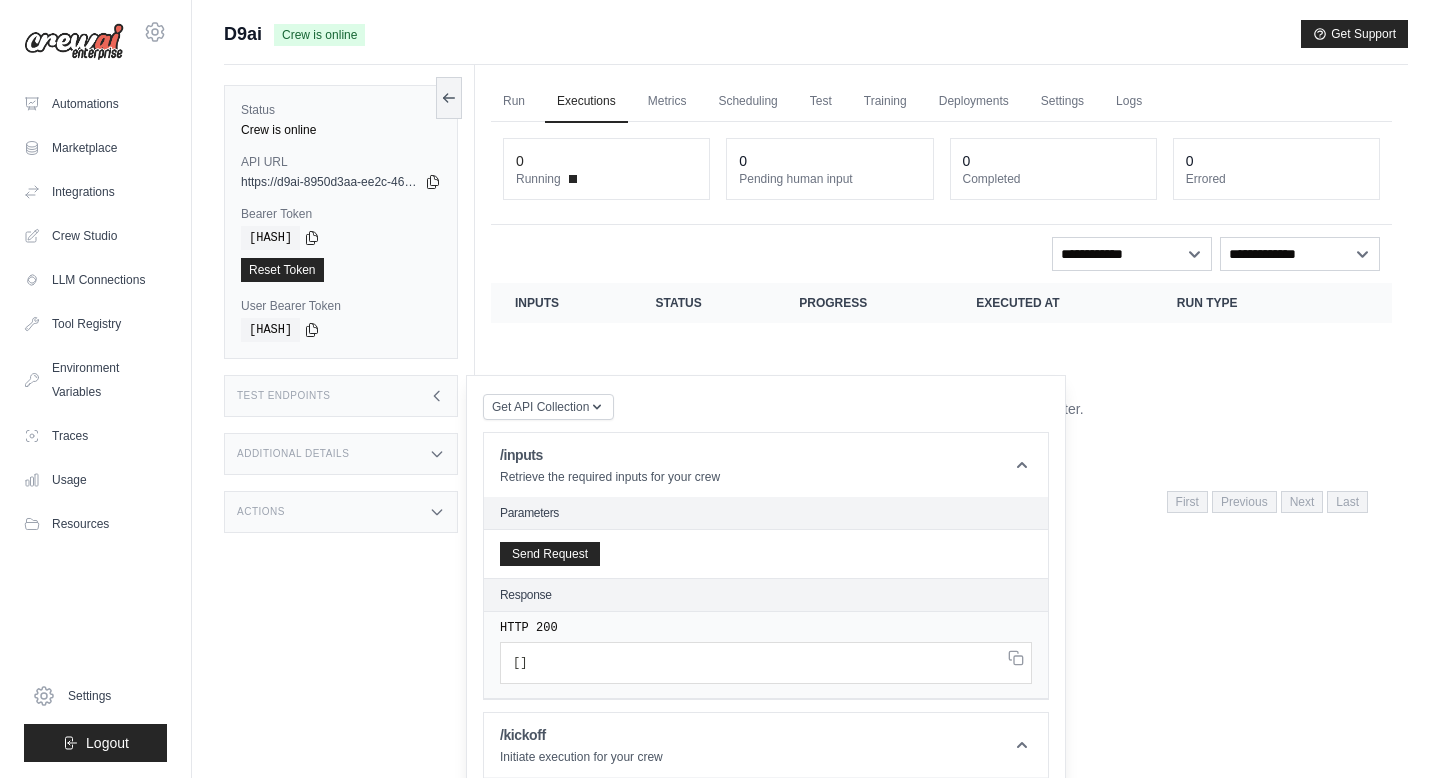 scroll, scrollTop: 0, scrollLeft: 0, axis: both 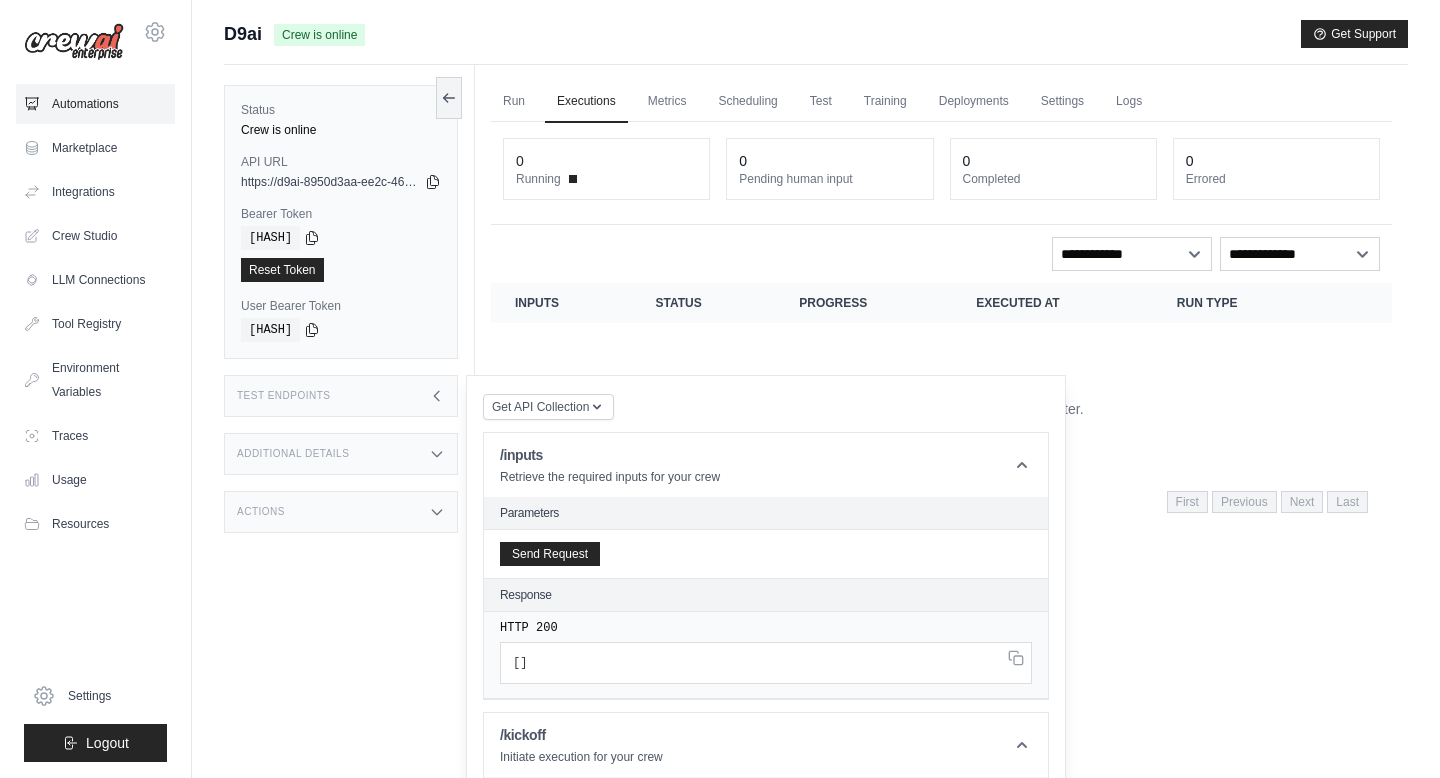 click on "Automations" at bounding box center [95, 104] 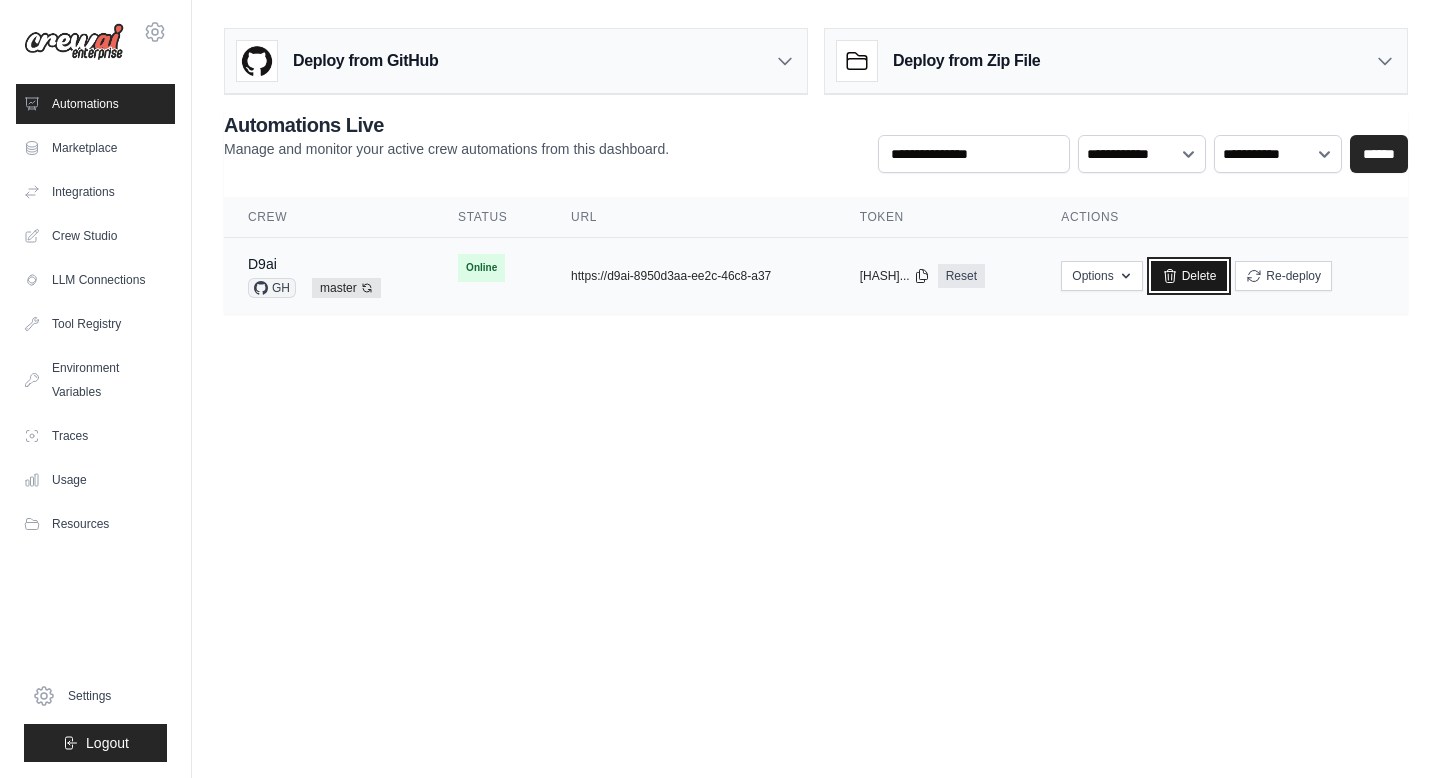 click on "Delete" at bounding box center [1189, 276] 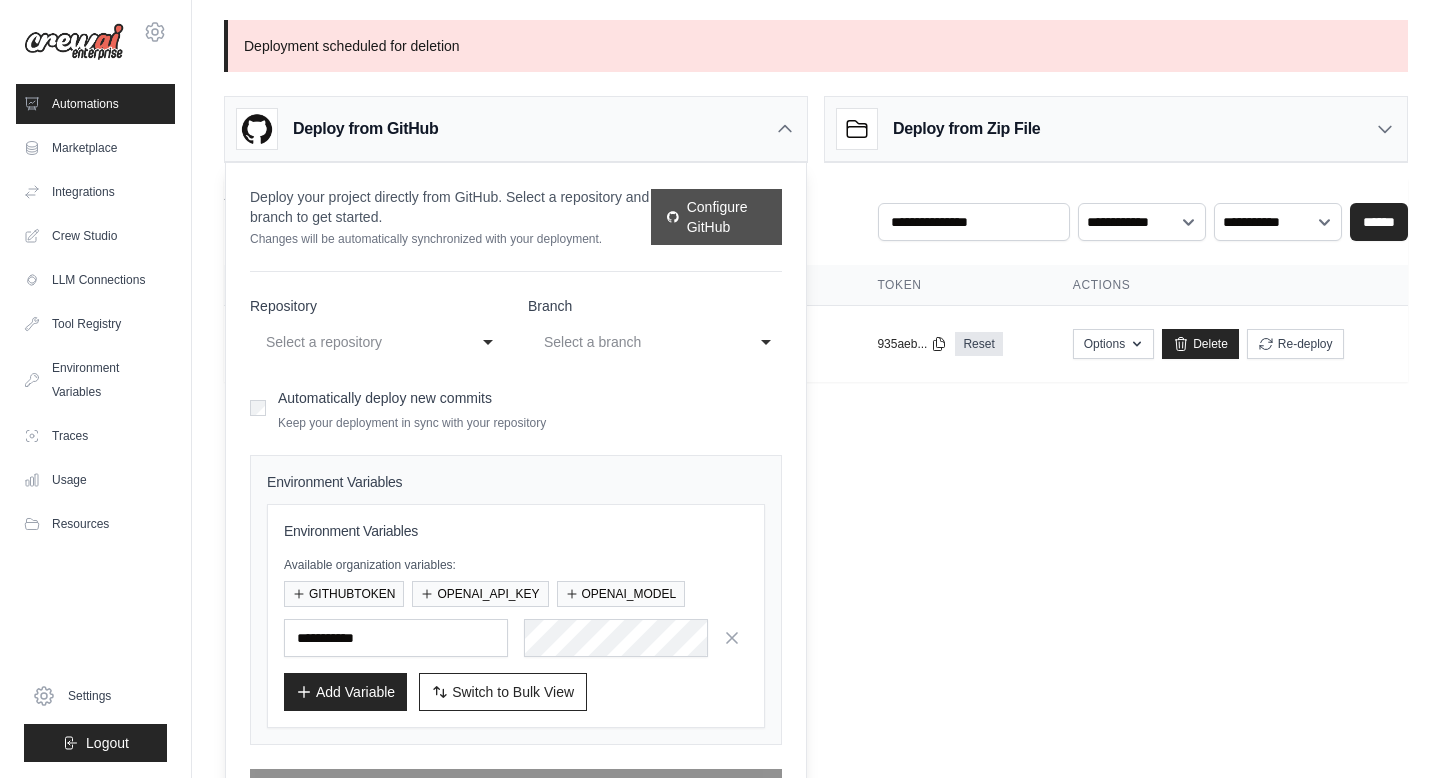 scroll, scrollTop: 0, scrollLeft: 0, axis: both 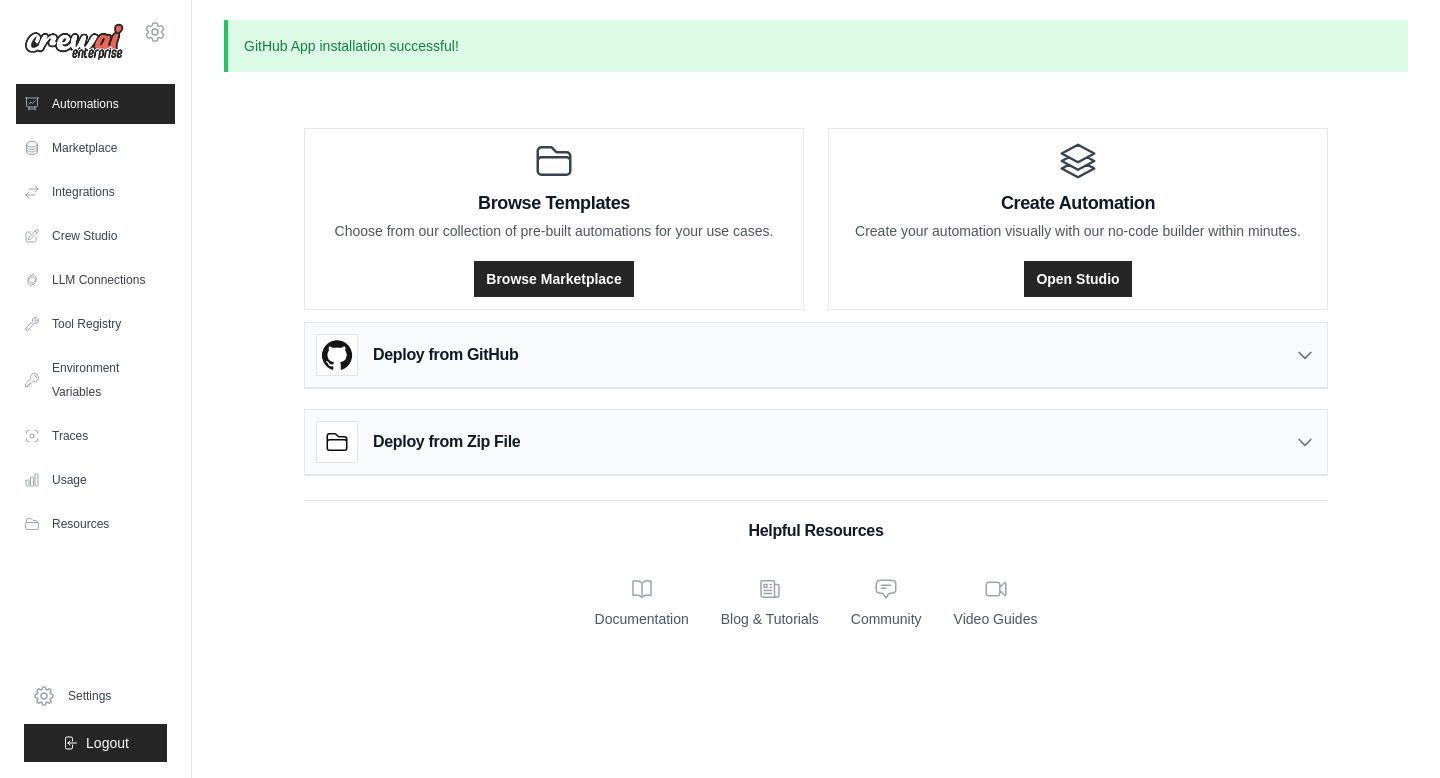 click on "Deploy from GitHub" at bounding box center (816, 355) 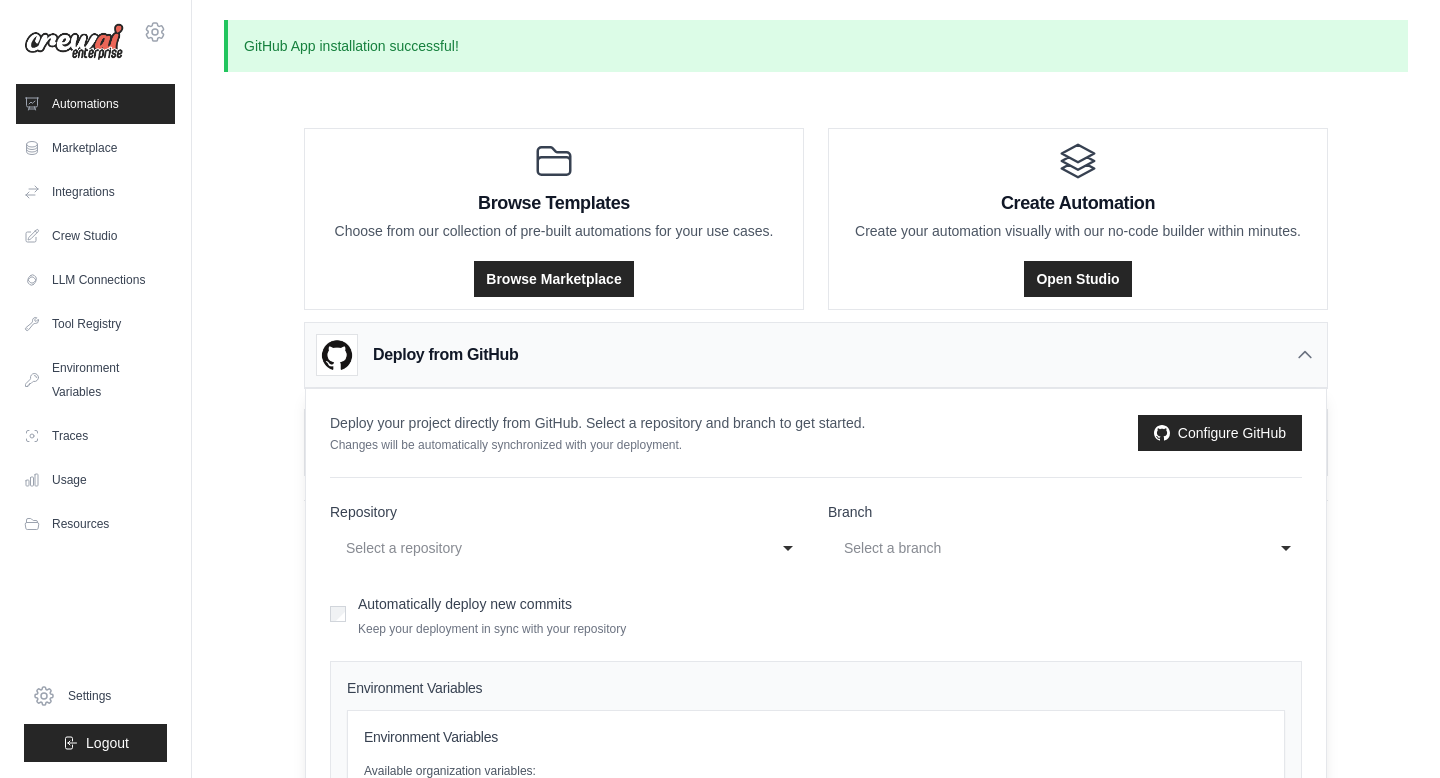 click on "Select a repository" at bounding box center [547, 548] 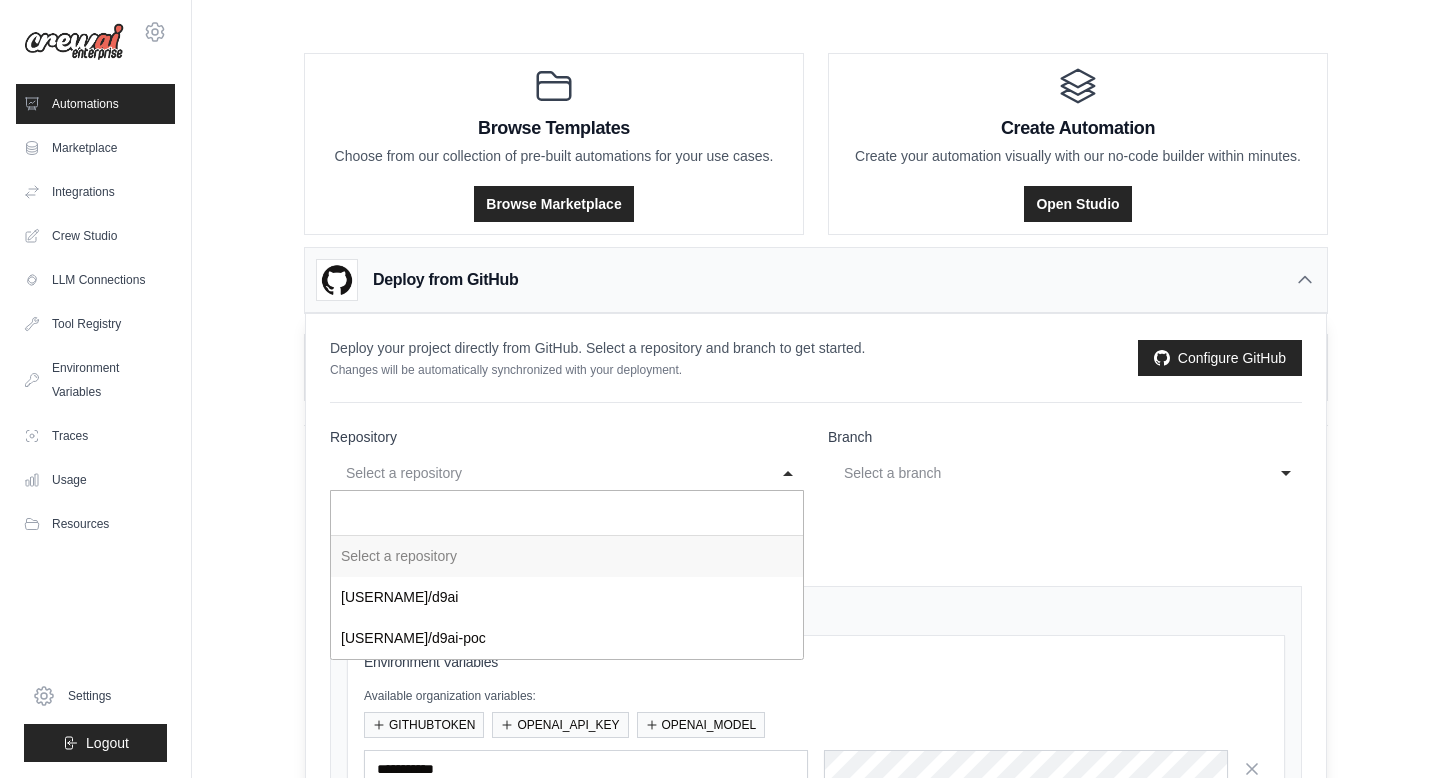 scroll, scrollTop: 77, scrollLeft: 0, axis: vertical 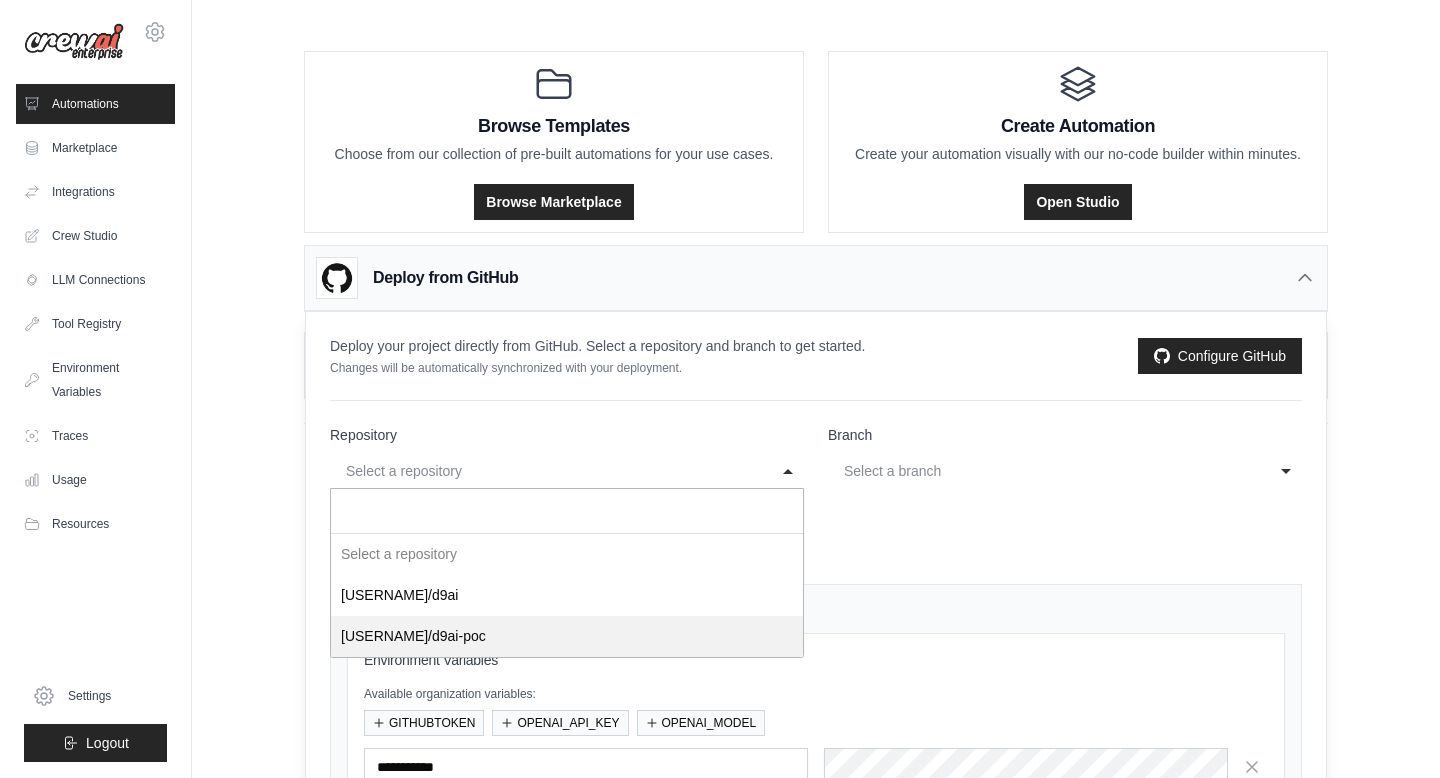 select on "**********" 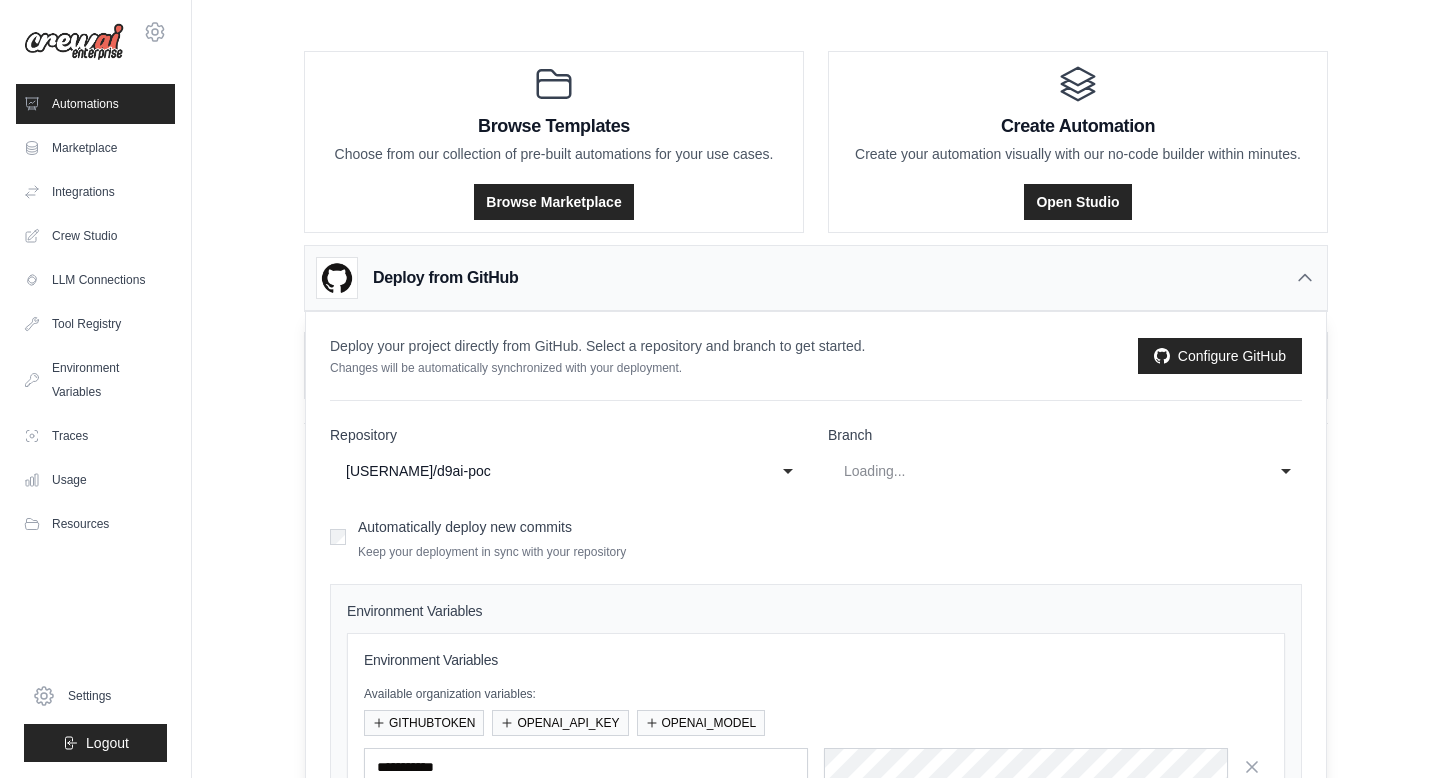 select on "******" 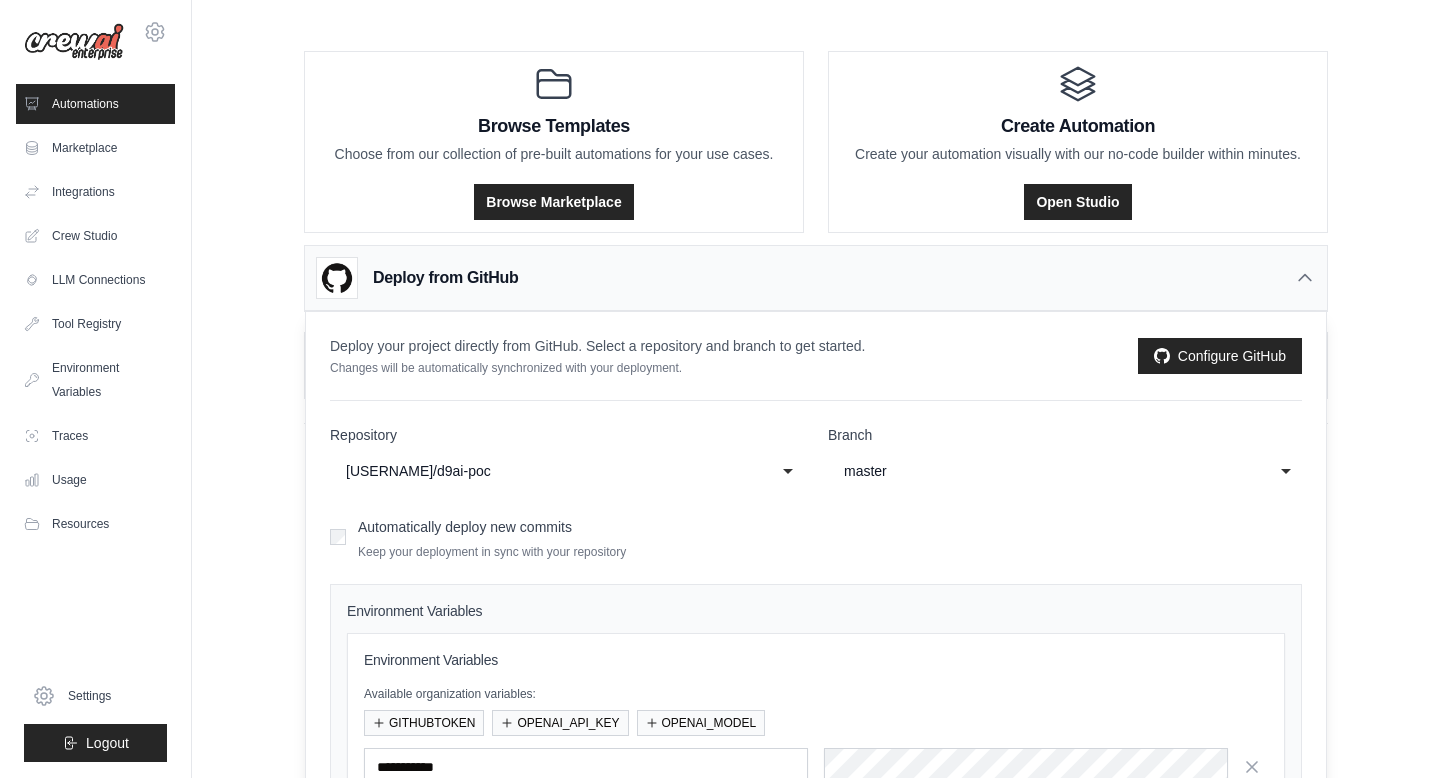 click on "master" 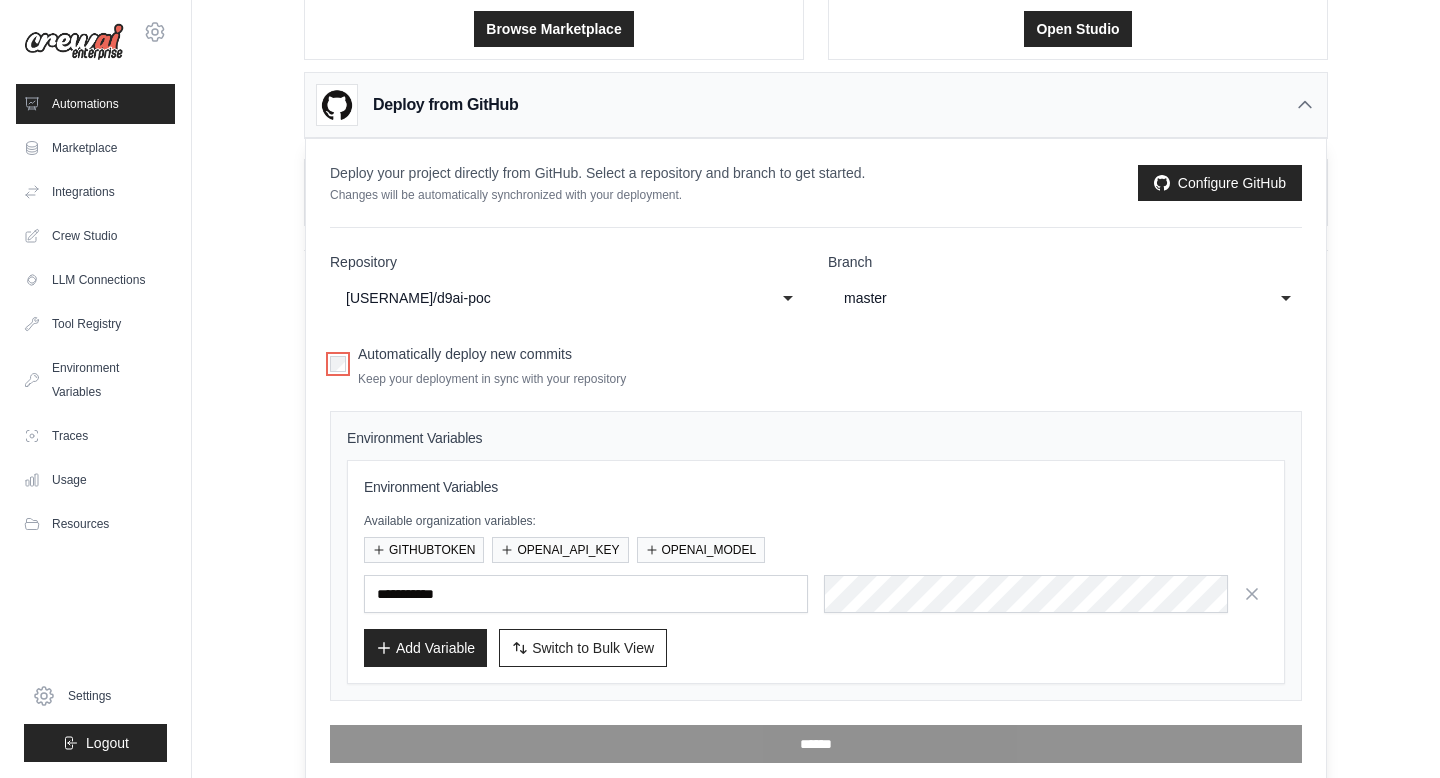 scroll, scrollTop: 260, scrollLeft: 0, axis: vertical 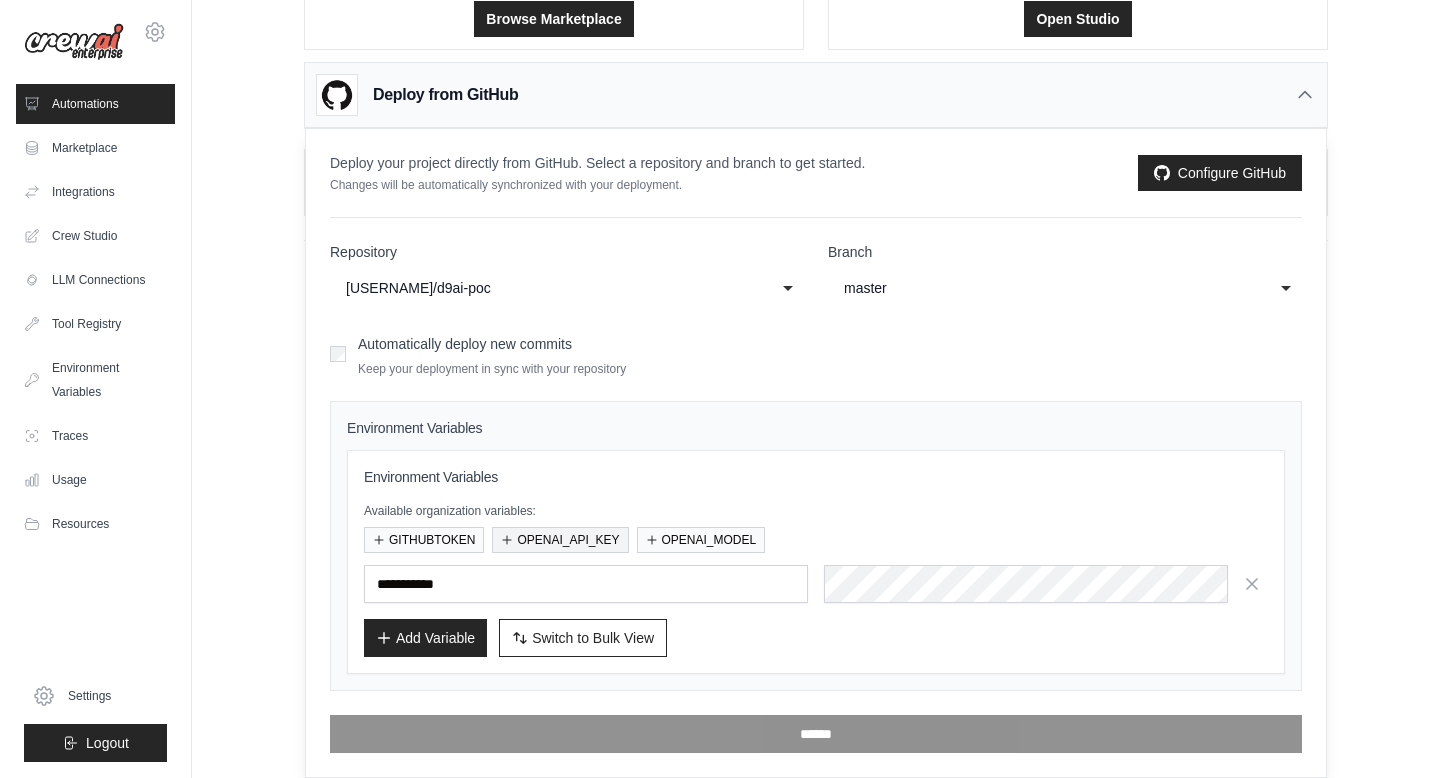 click on "OPENAI_API_KEY" at bounding box center (560, 540) 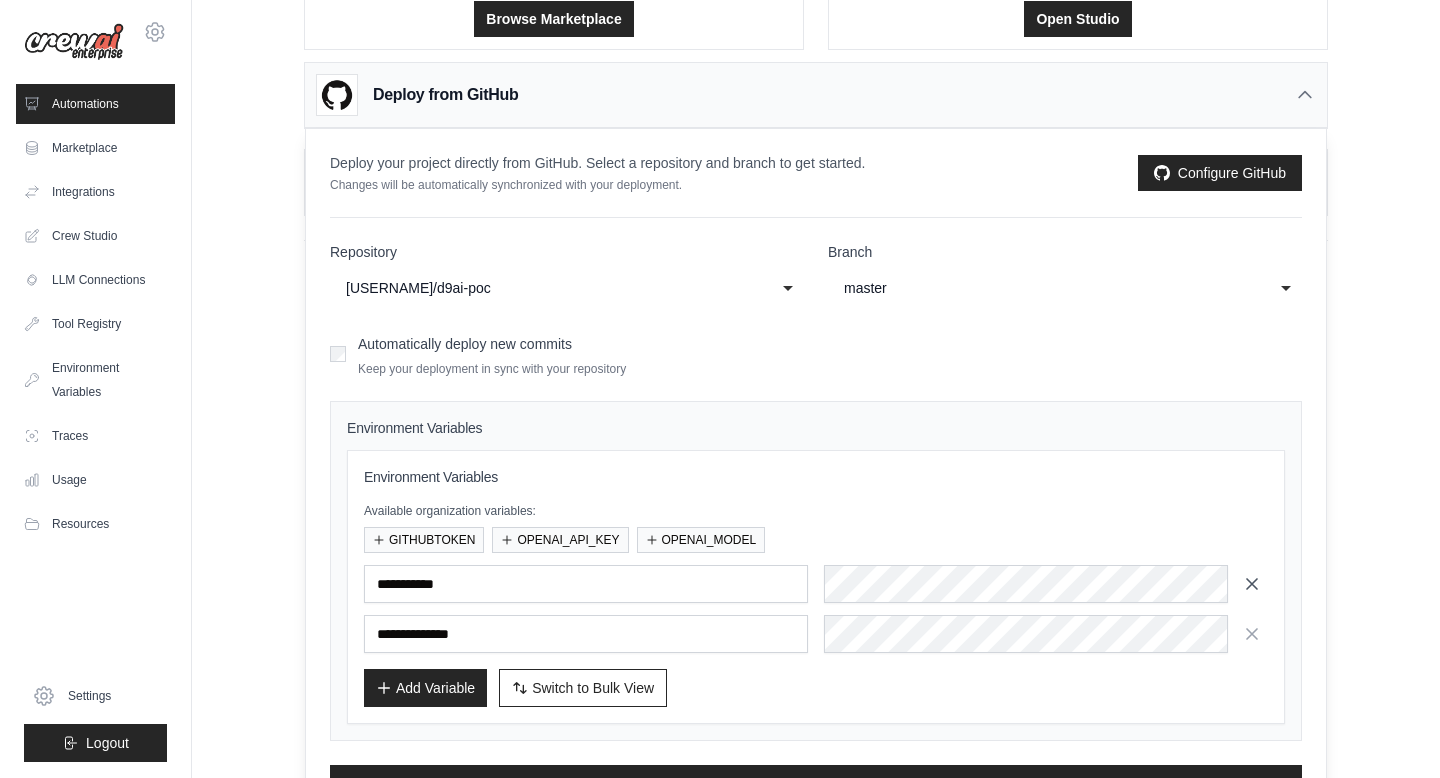 click 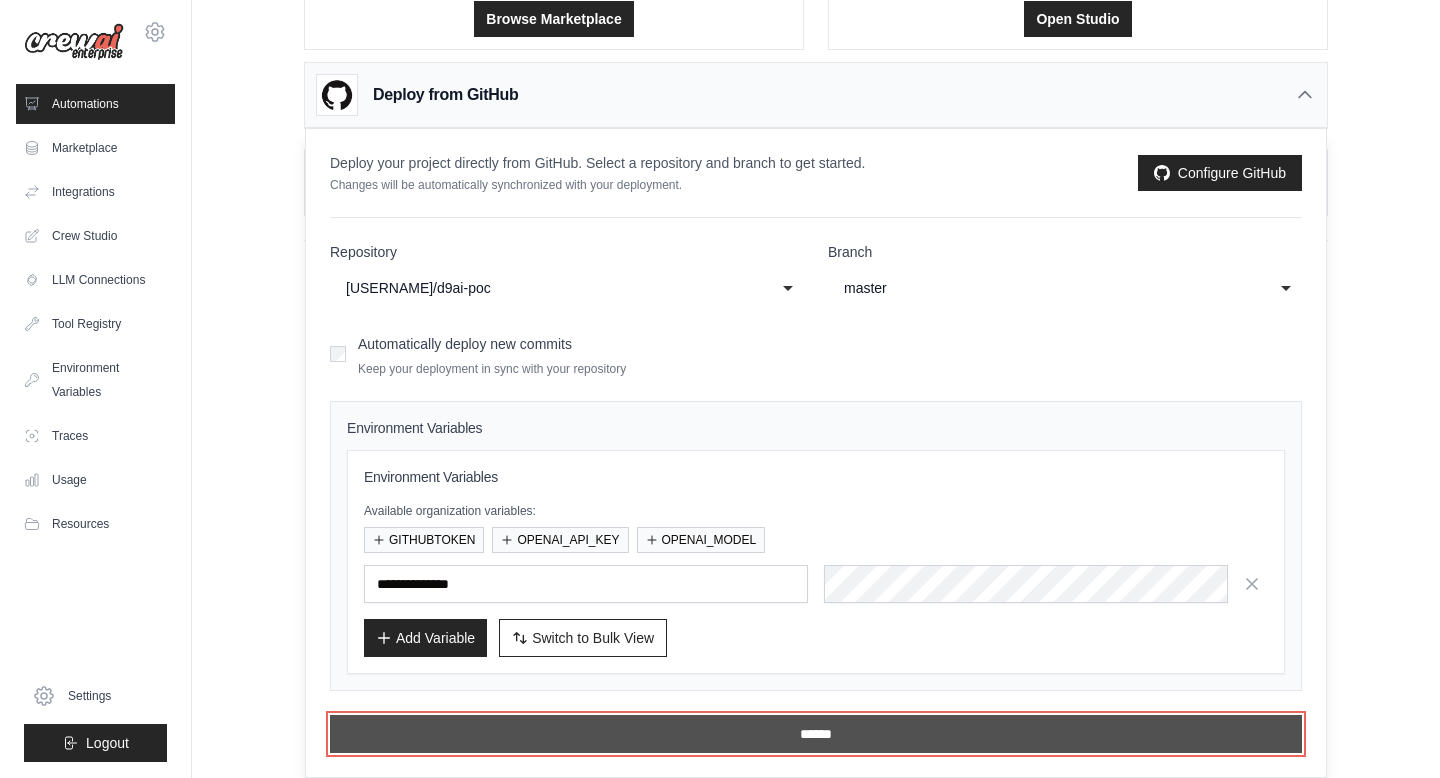click on "******" at bounding box center (816, 734) 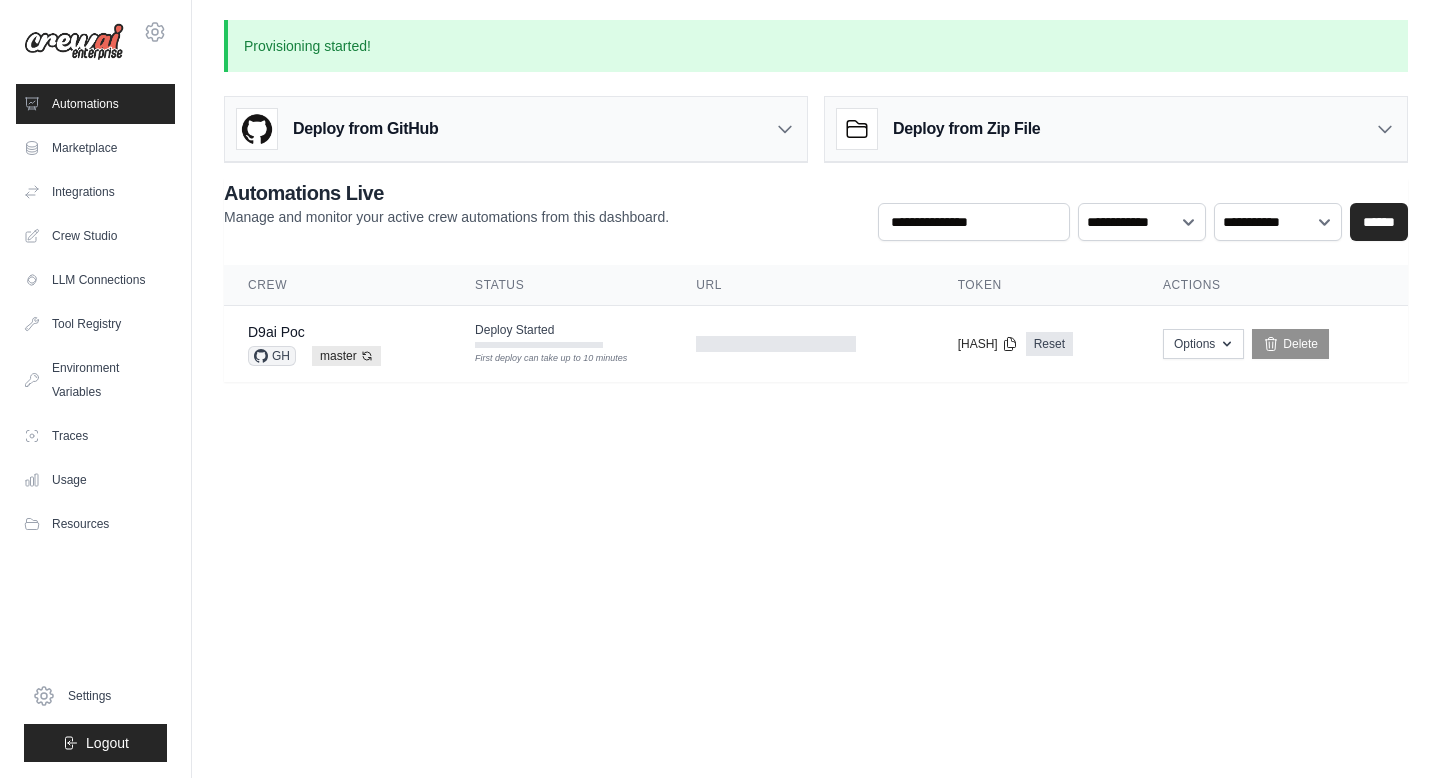scroll, scrollTop: 0, scrollLeft: 0, axis: both 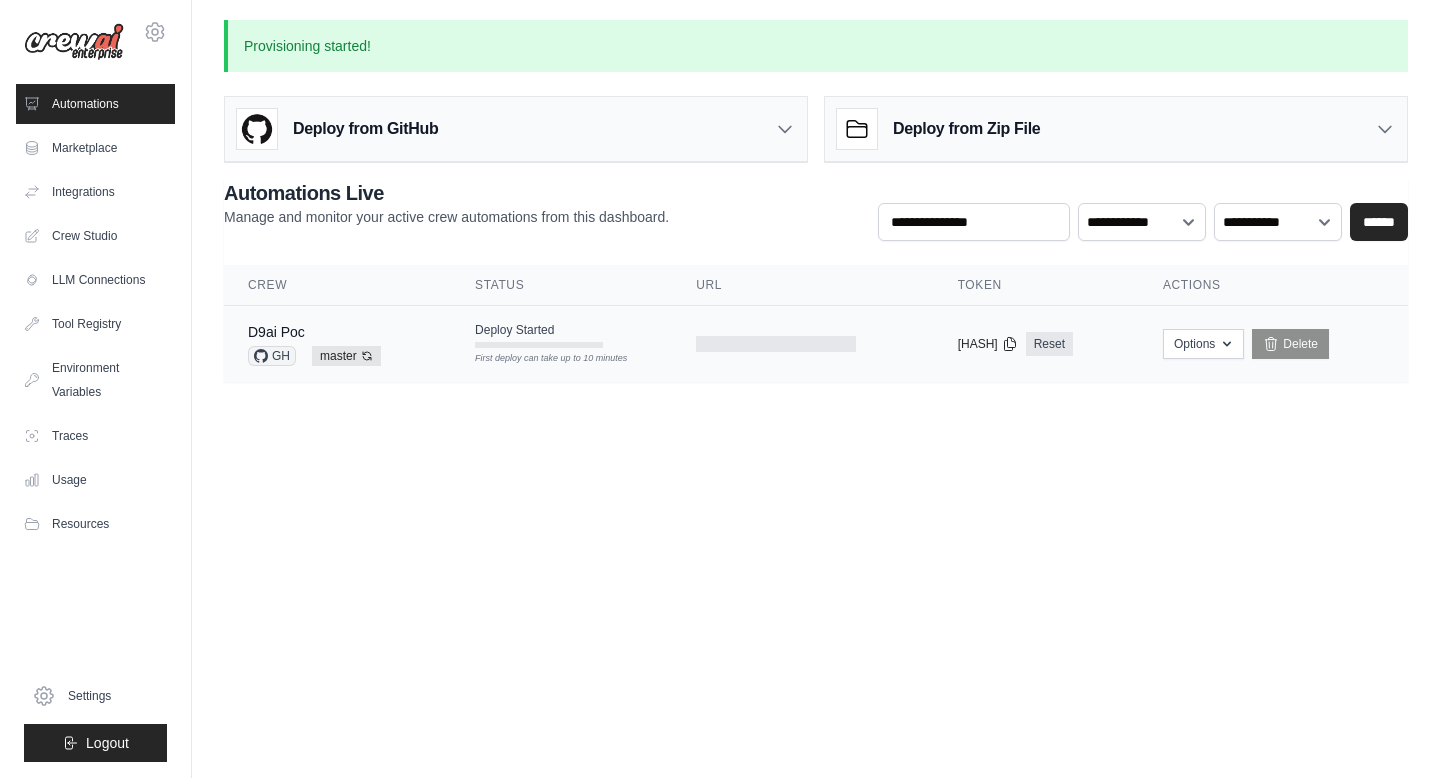 click on "Deploy Started
First deploy can take up to 10 minutes" at bounding box center (561, 335) 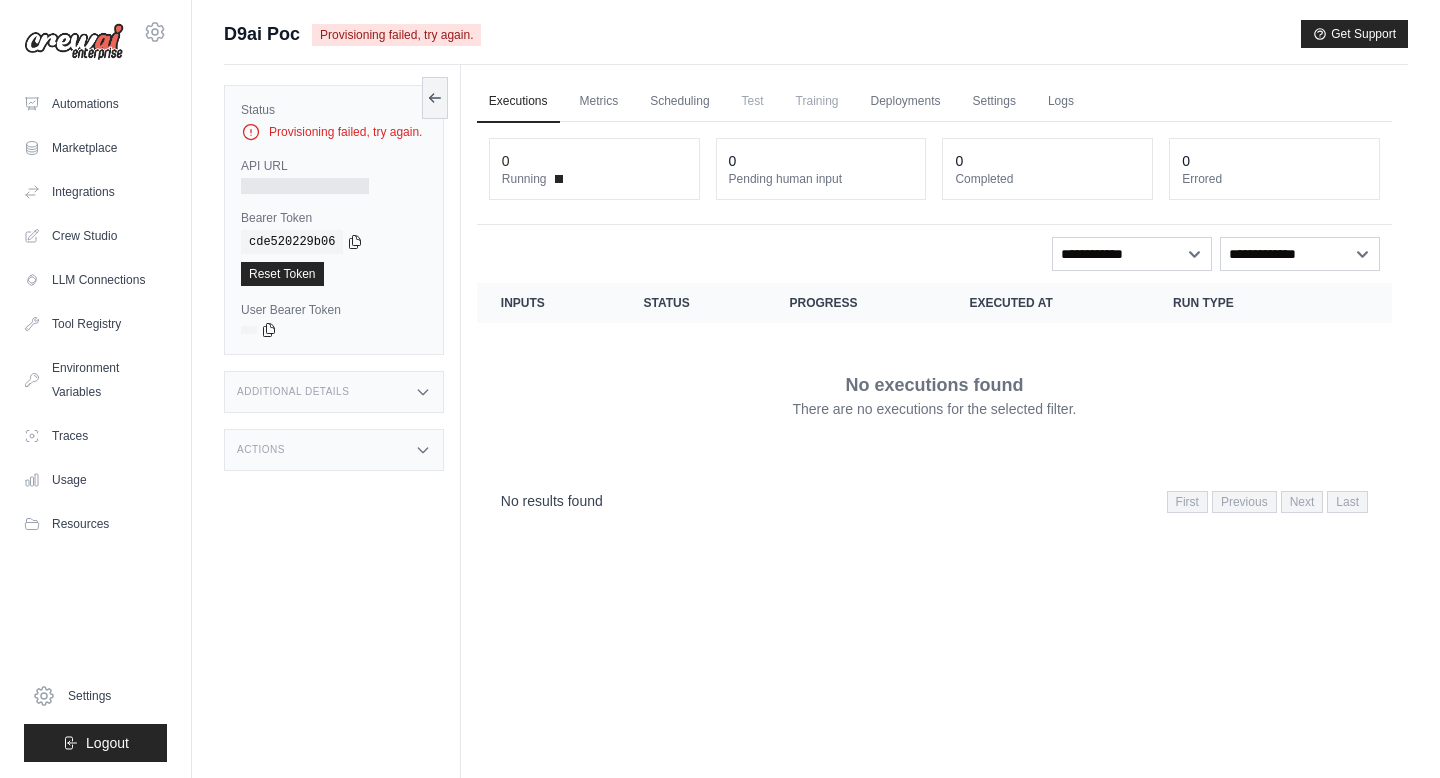 scroll, scrollTop: 0, scrollLeft: 0, axis: both 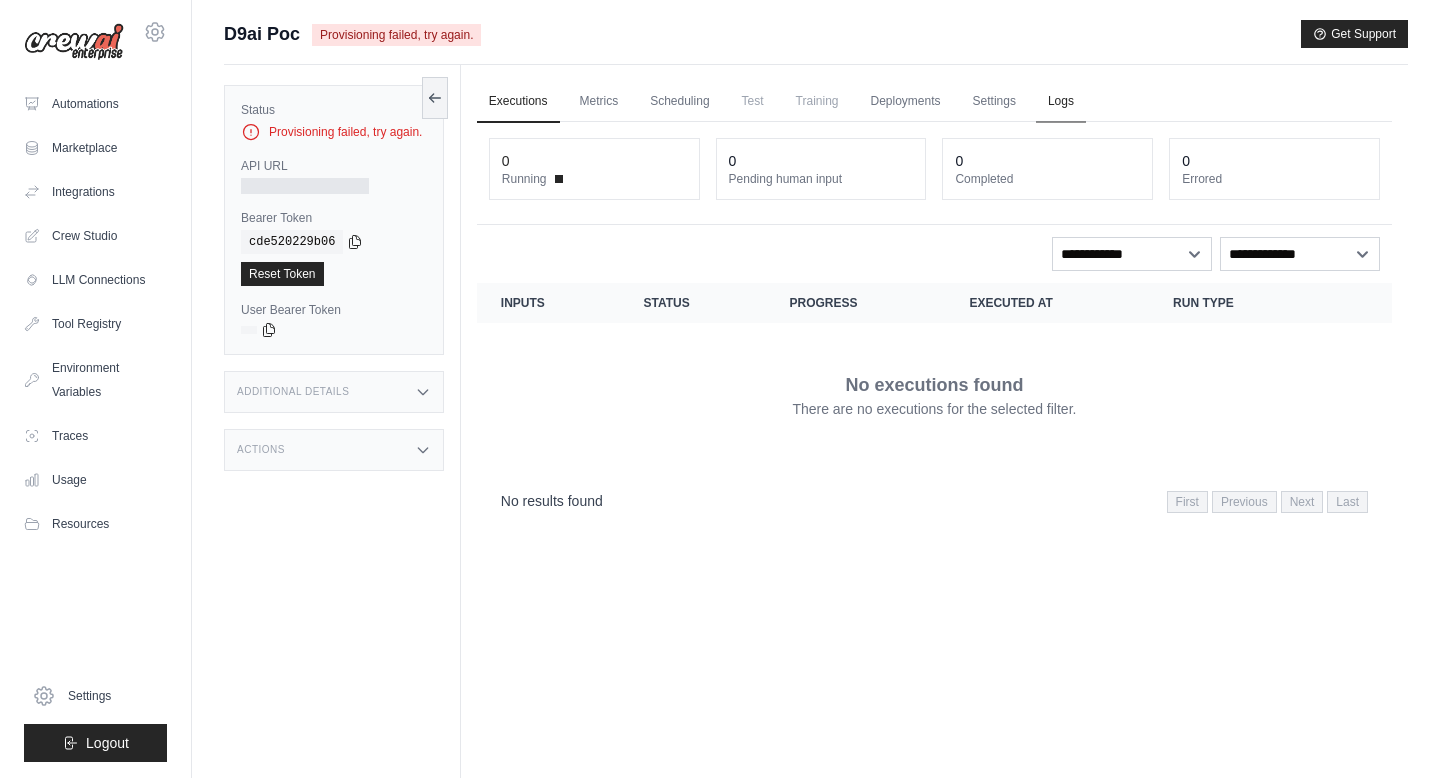 click on "Logs" at bounding box center [1061, 102] 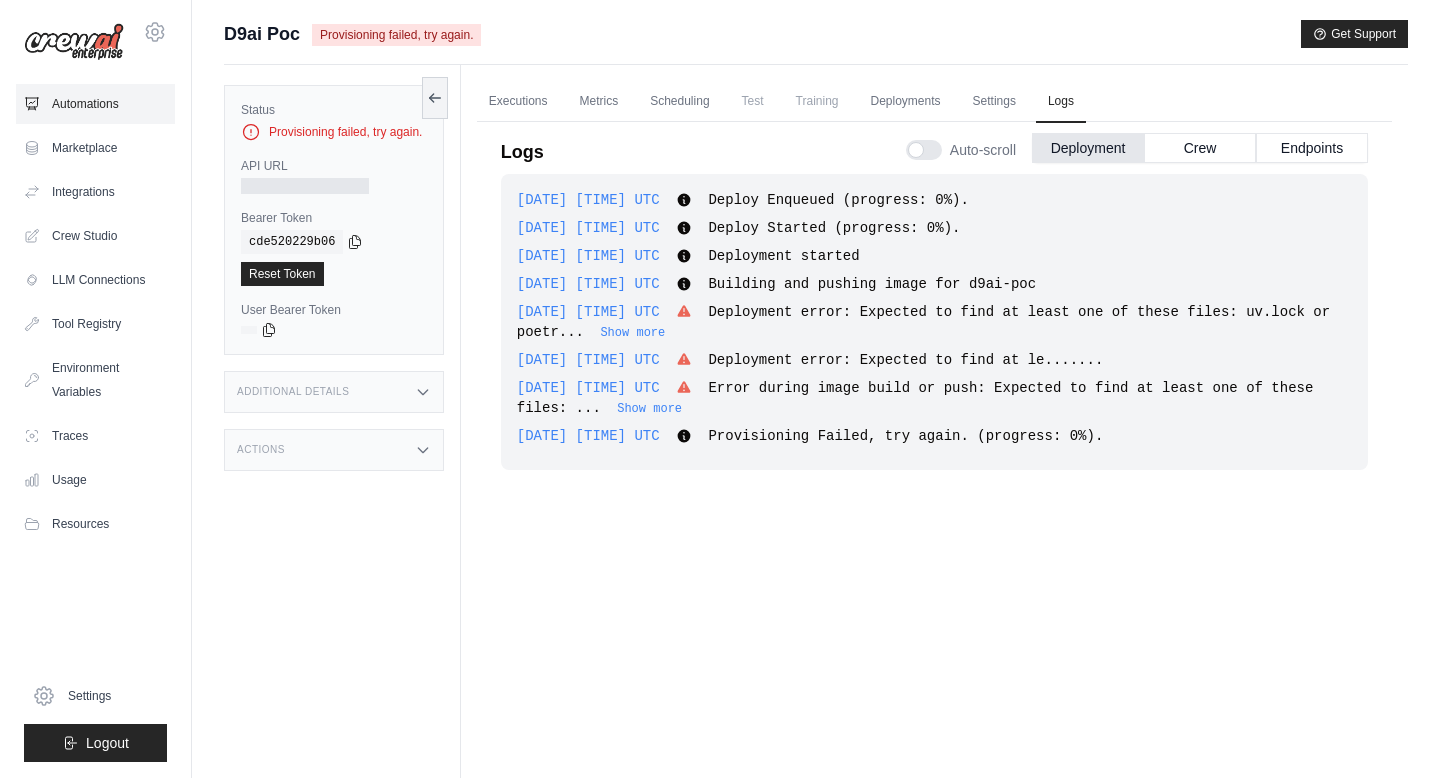 click on "Automations" at bounding box center (95, 104) 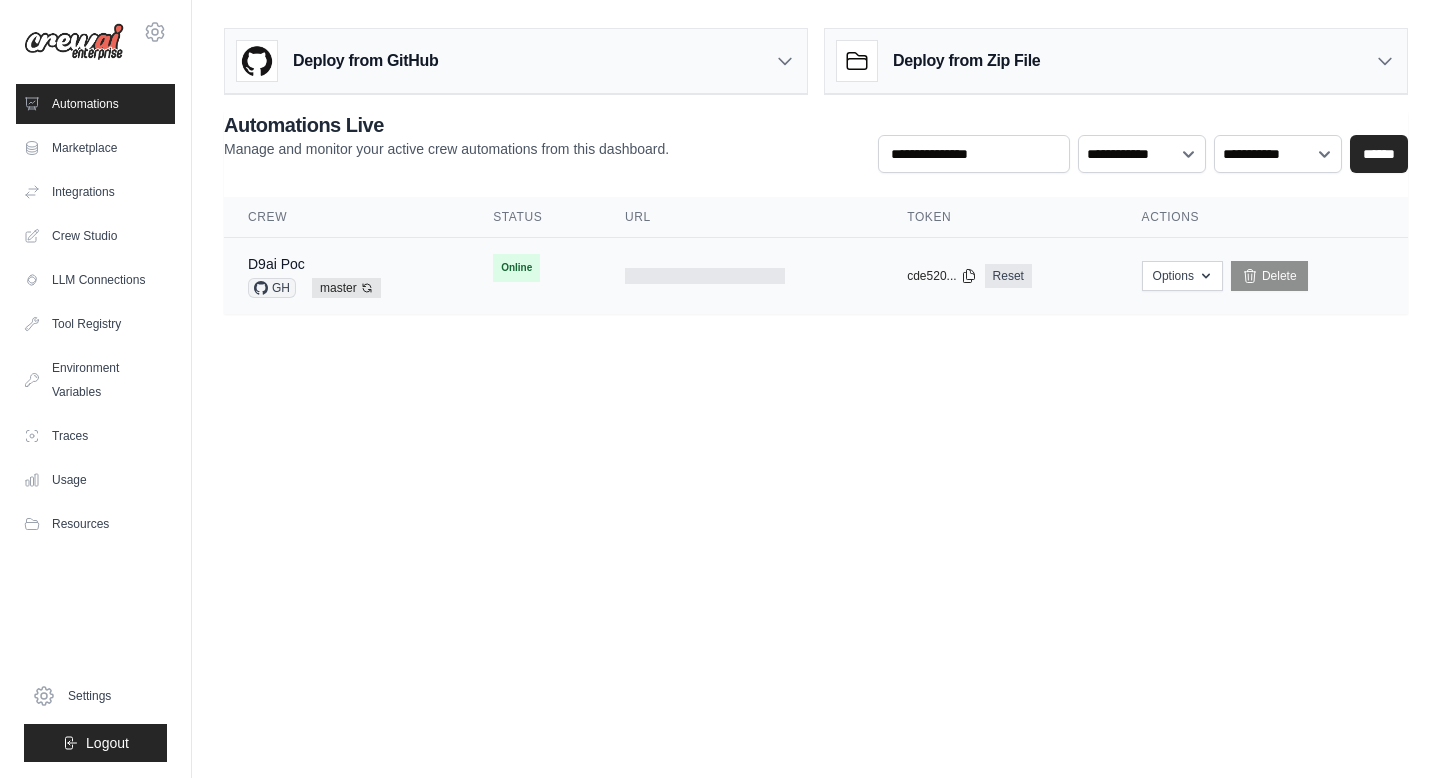 click on "D9ai Poc
GH
master
Auto-deploy enabled" at bounding box center (346, 276) 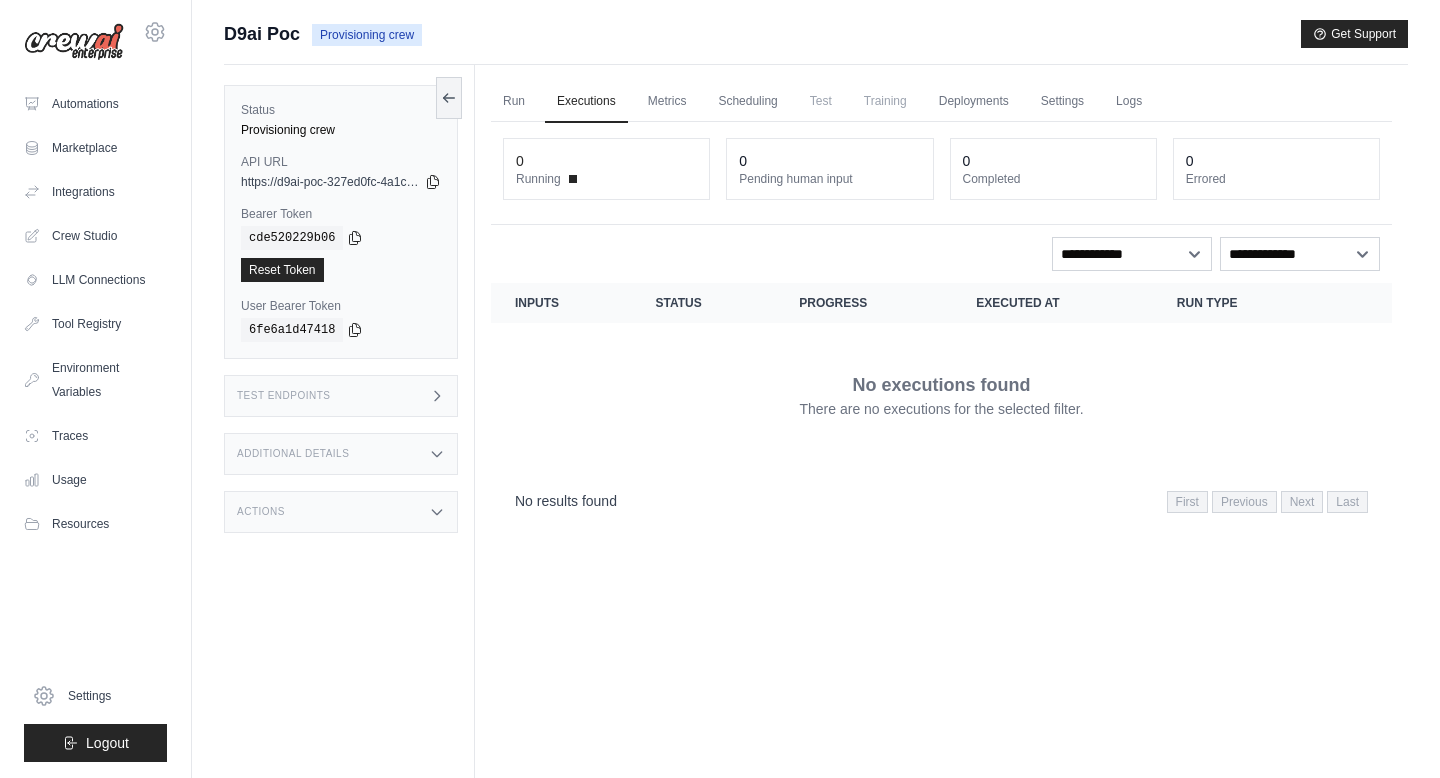 scroll, scrollTop: 0, scrollLeft: 0, axis: both 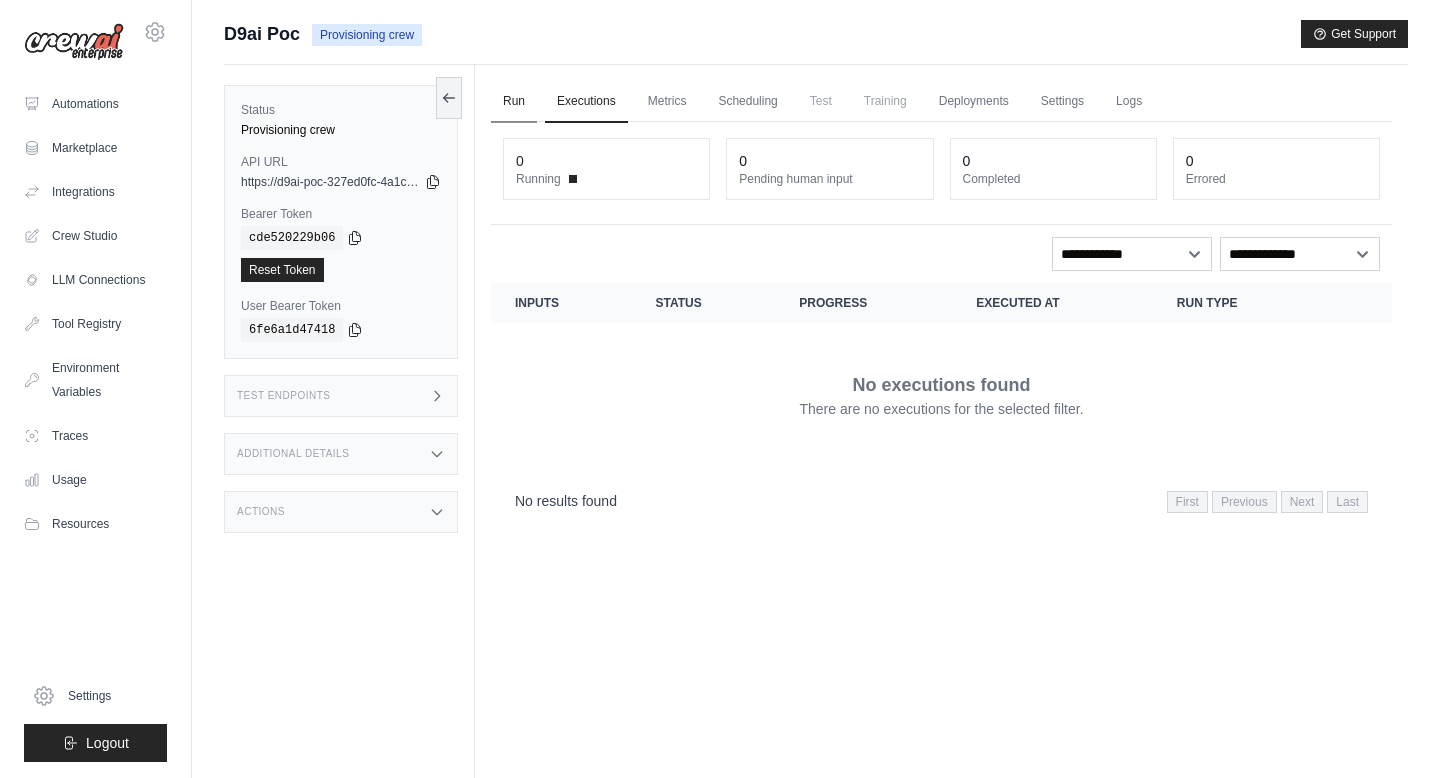 click on "Run" at bounding box center (514, 102) 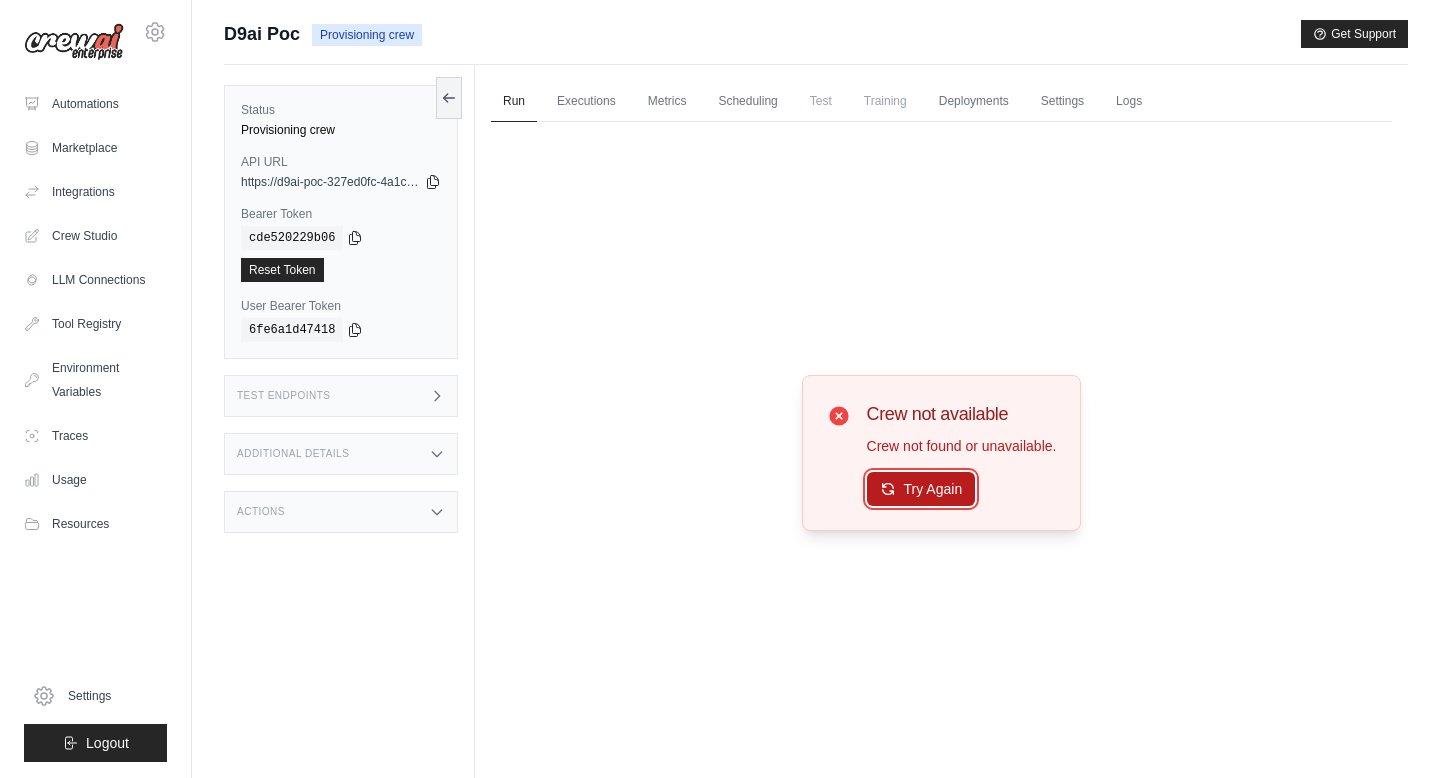 click on "Try Again" at bounding box center (921, 489) 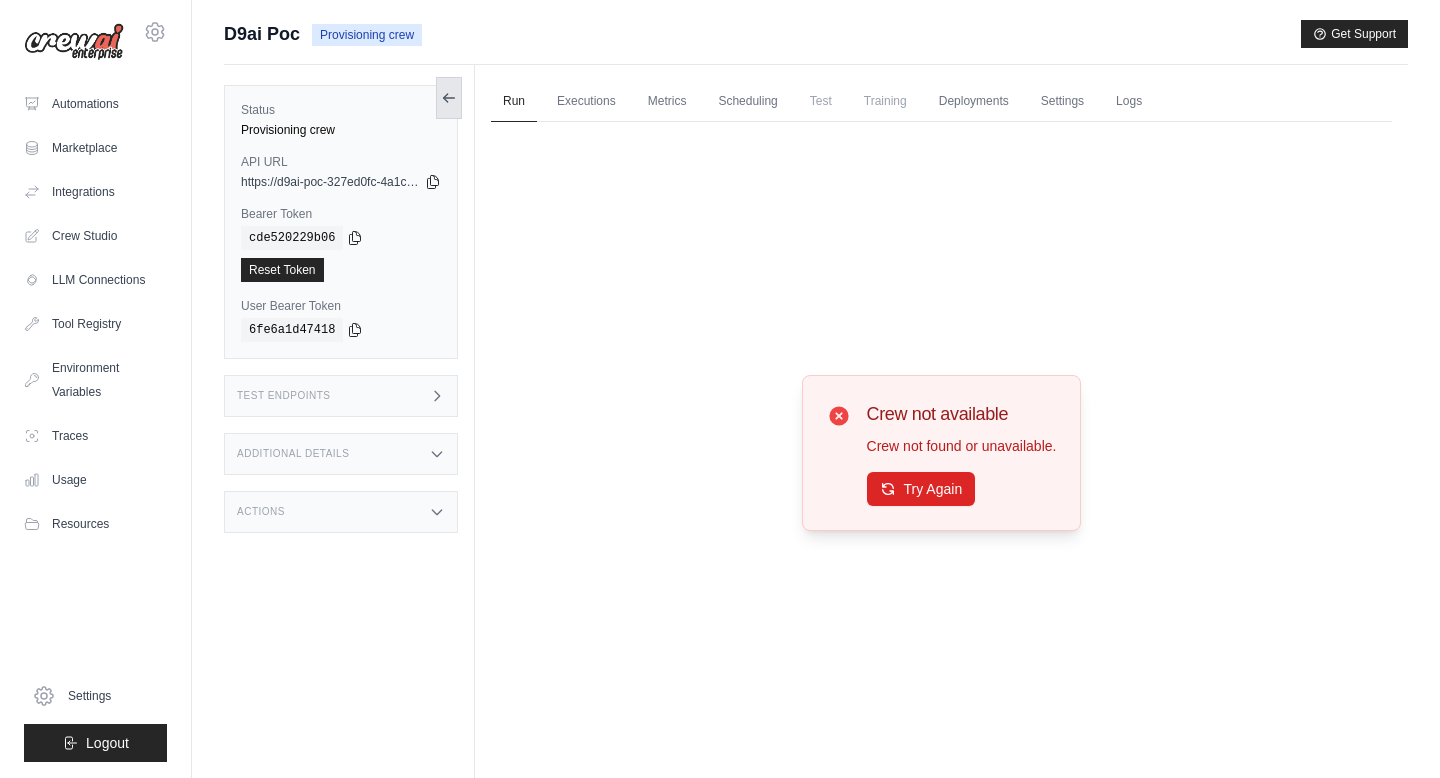 click 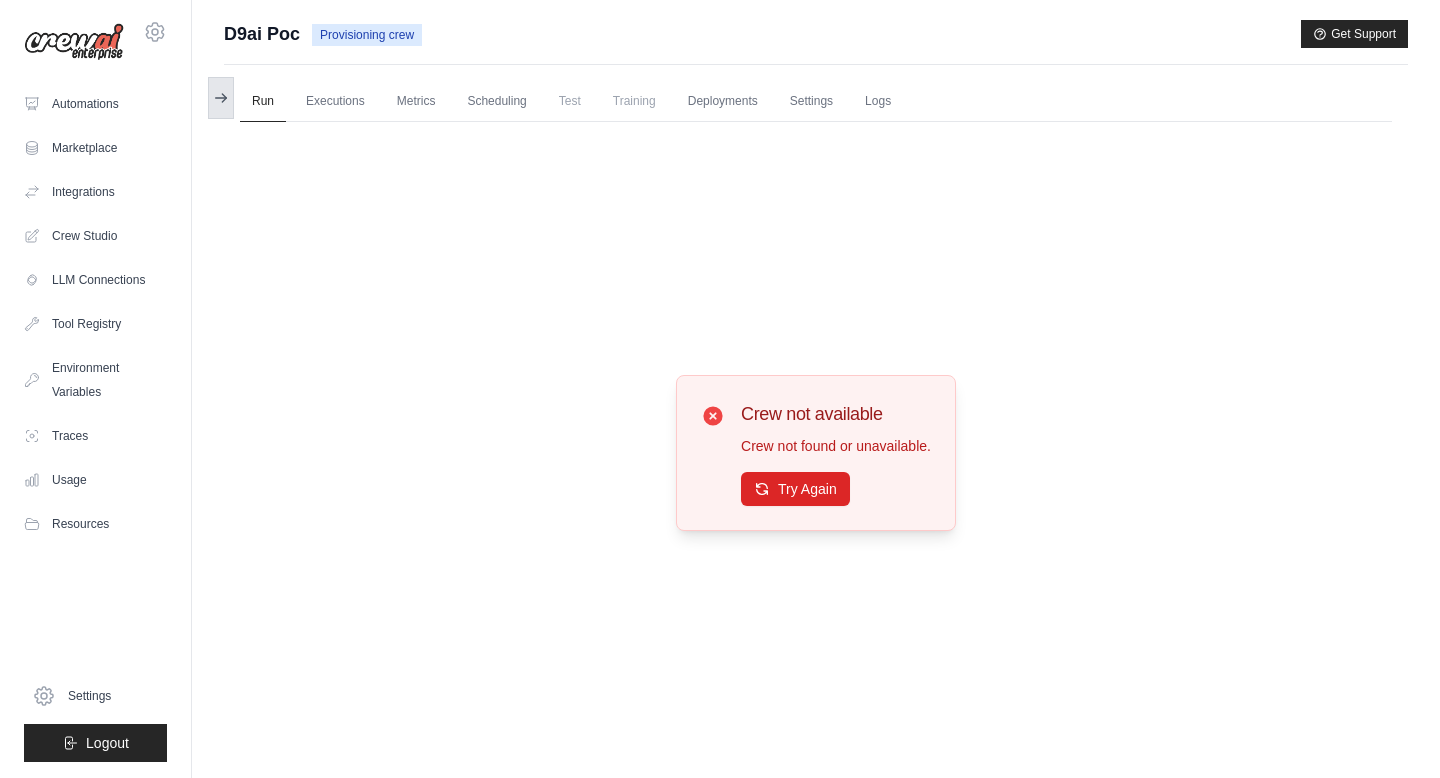 click at bounding box center [221, 98] 